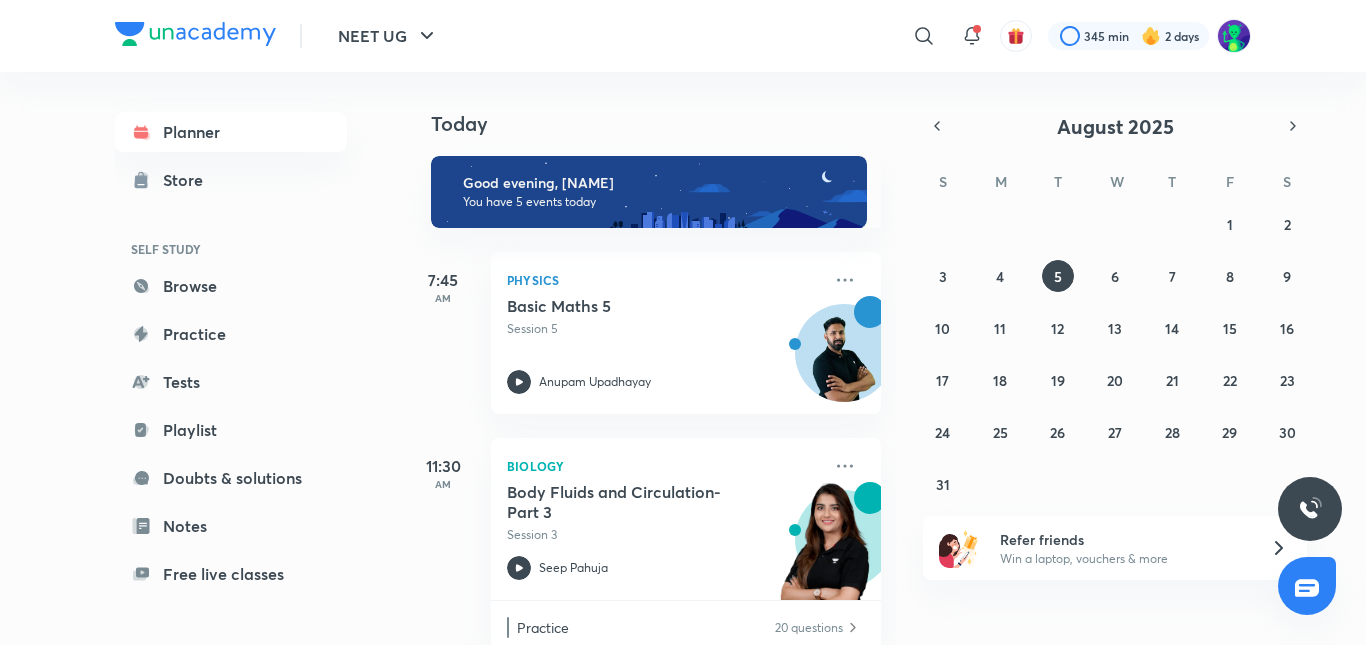 scroll, scrollTop: 0, scrollLeft: 0, axis: both 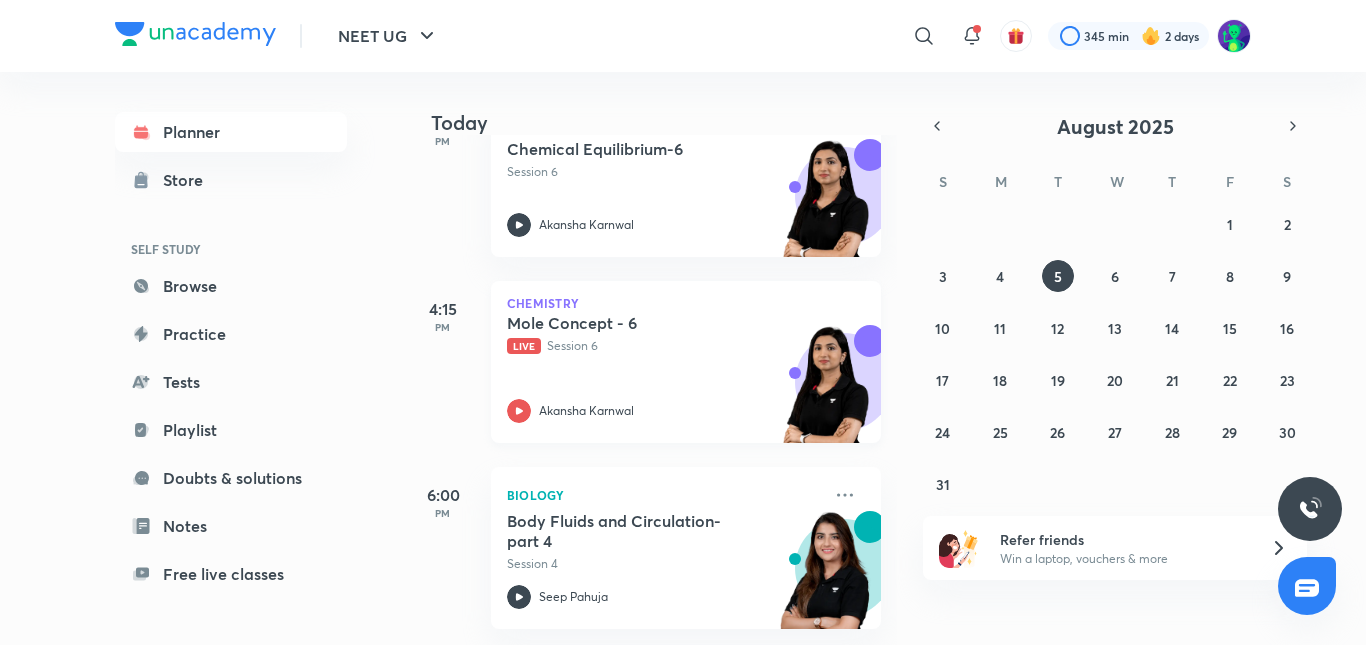 click on "Mole Concept - 6" at bounding box center (631, 323) 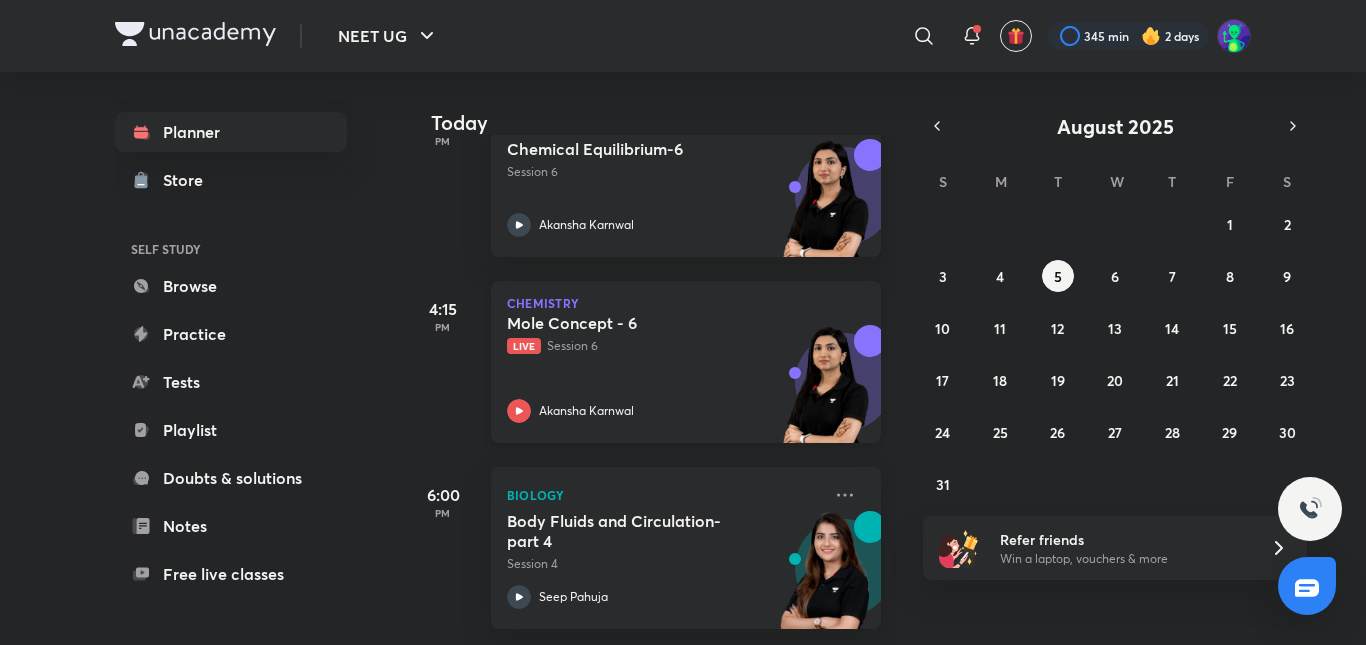 click on "Mole Concept - 6 Live Session 6" at bounding box center (664, 334) 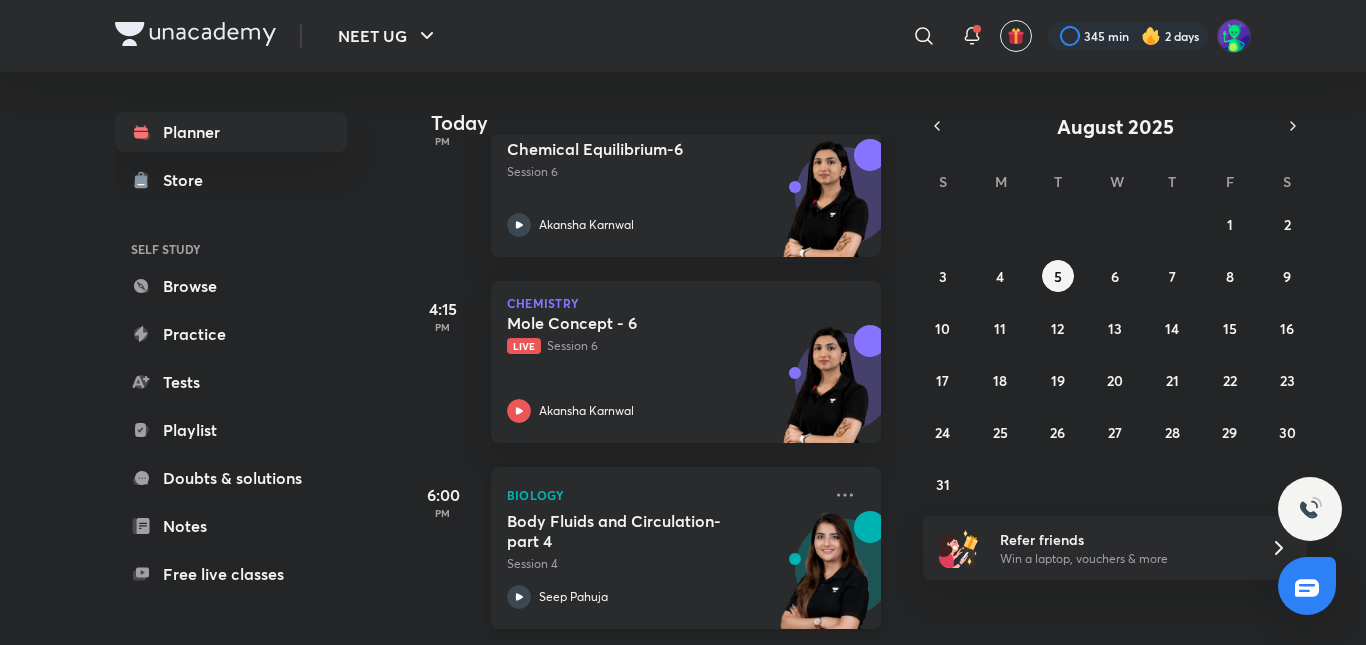 click on "Body Fluids and Circulation- part 4" at bounding box center [631, 531] 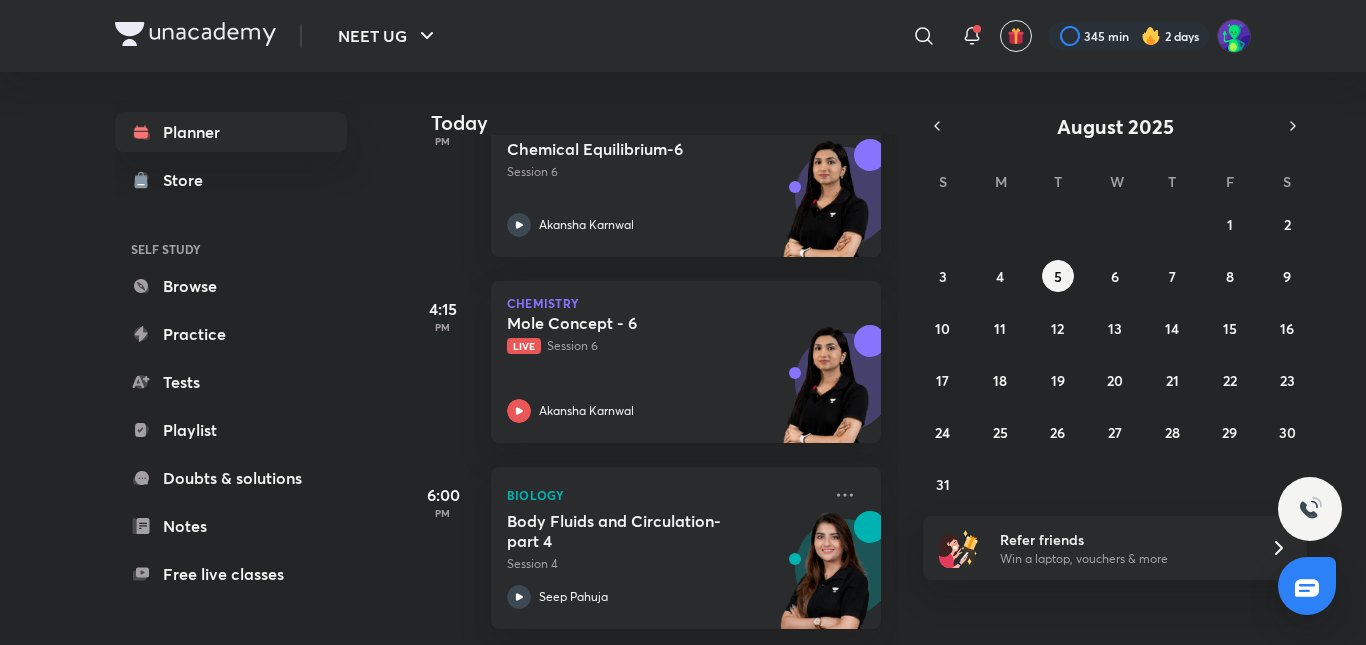 click on "Today" at bounding box center (652, 103) 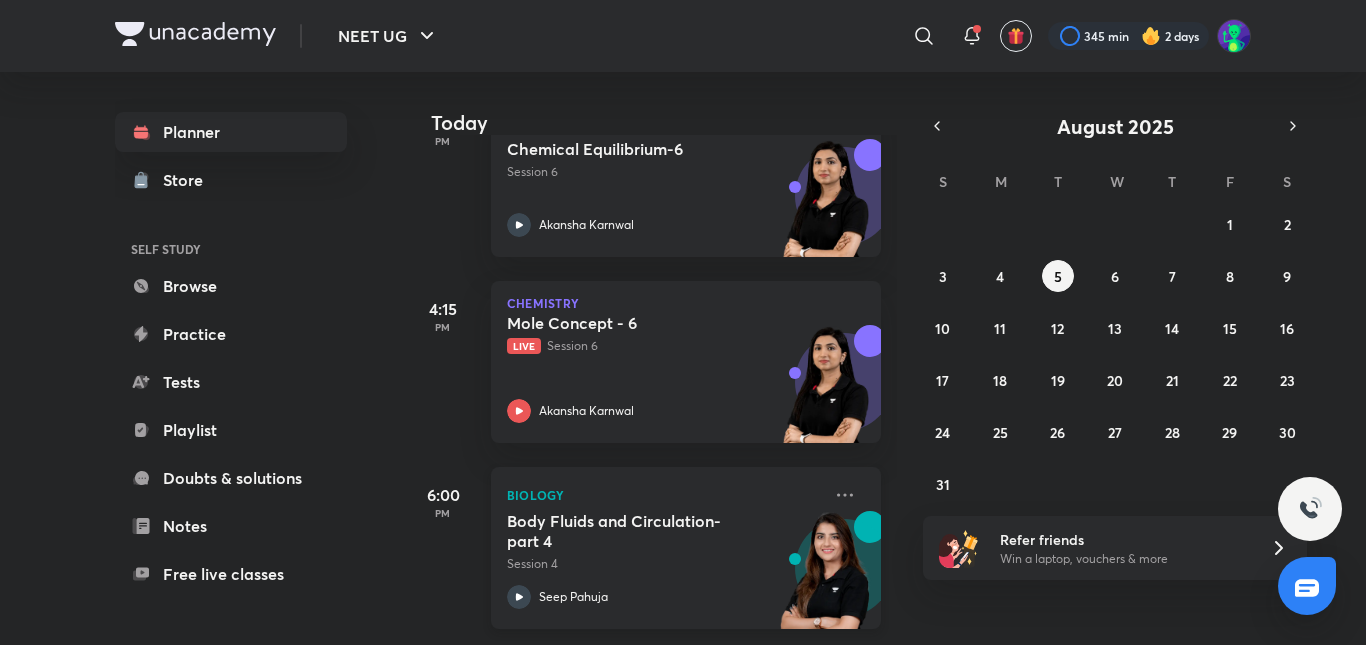 click on "Body Fluids and Circulation- part 4" at bounding box center [631, 531] 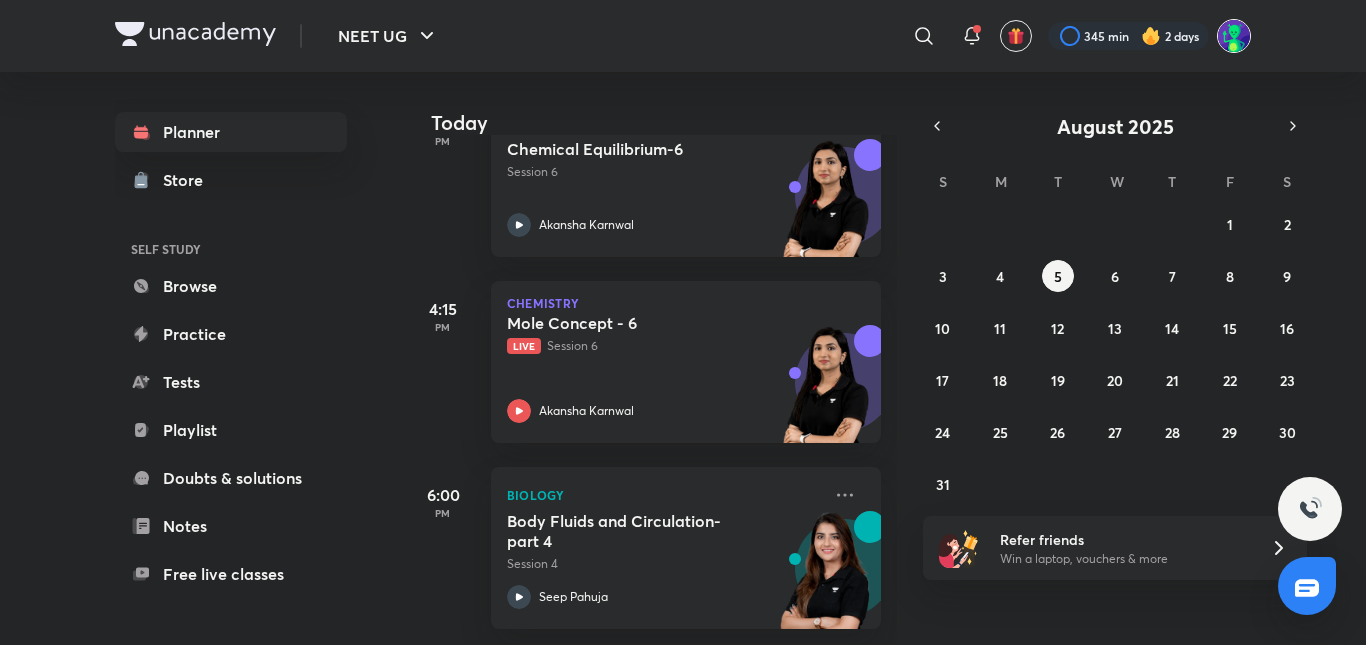 click at bounding box center (1234, 36) 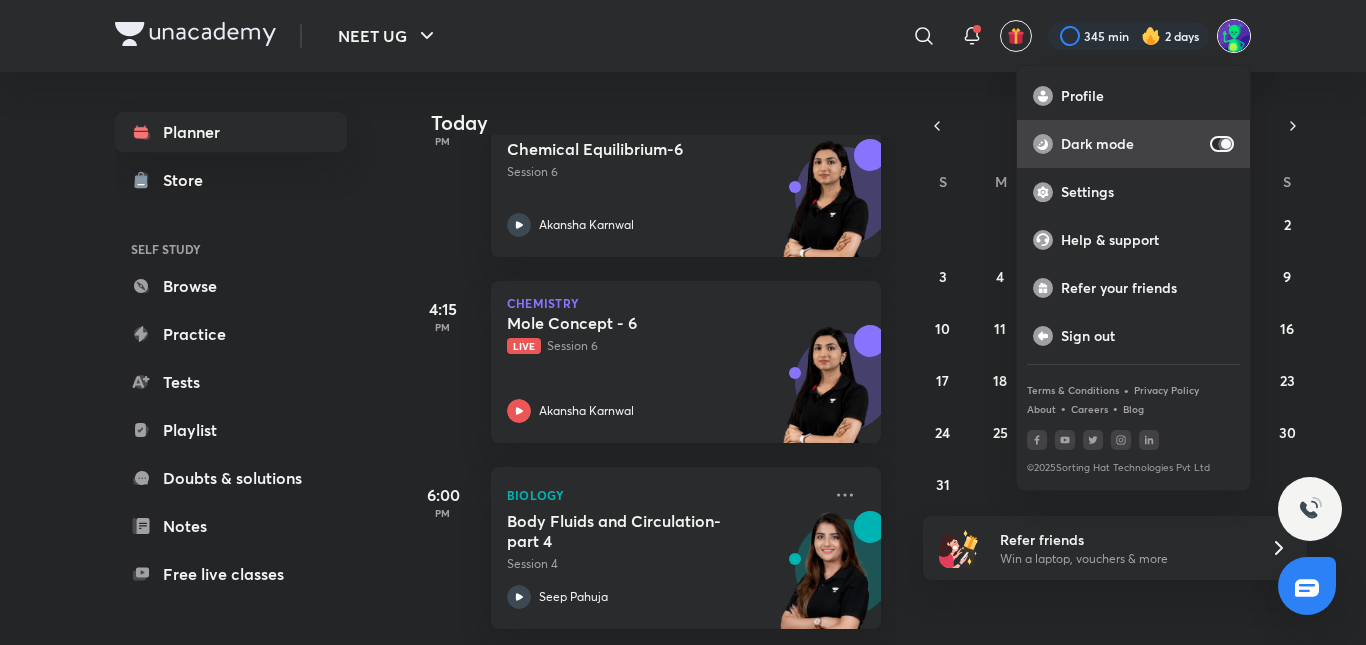 click at bounding box center (1226, 144) 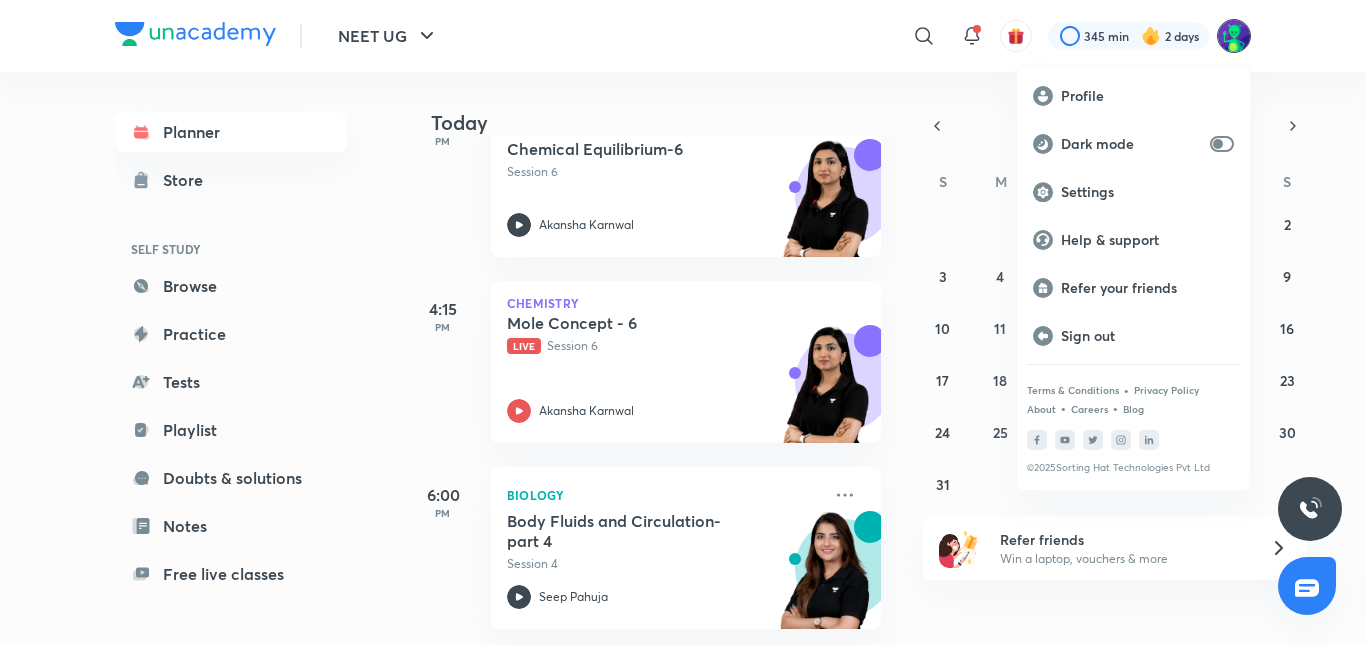 click at bounding box center [683, 322] 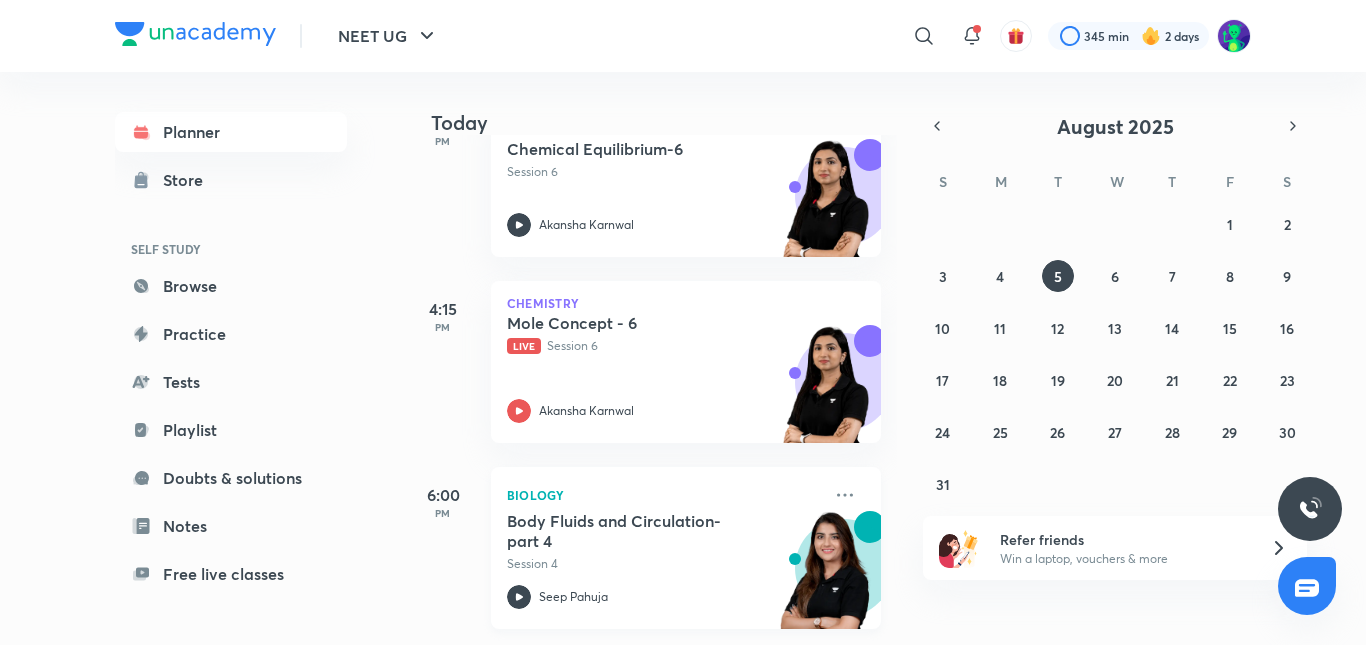 click on "Body Fluids and Circulation- part 4" at bounding box center [631, 531] 